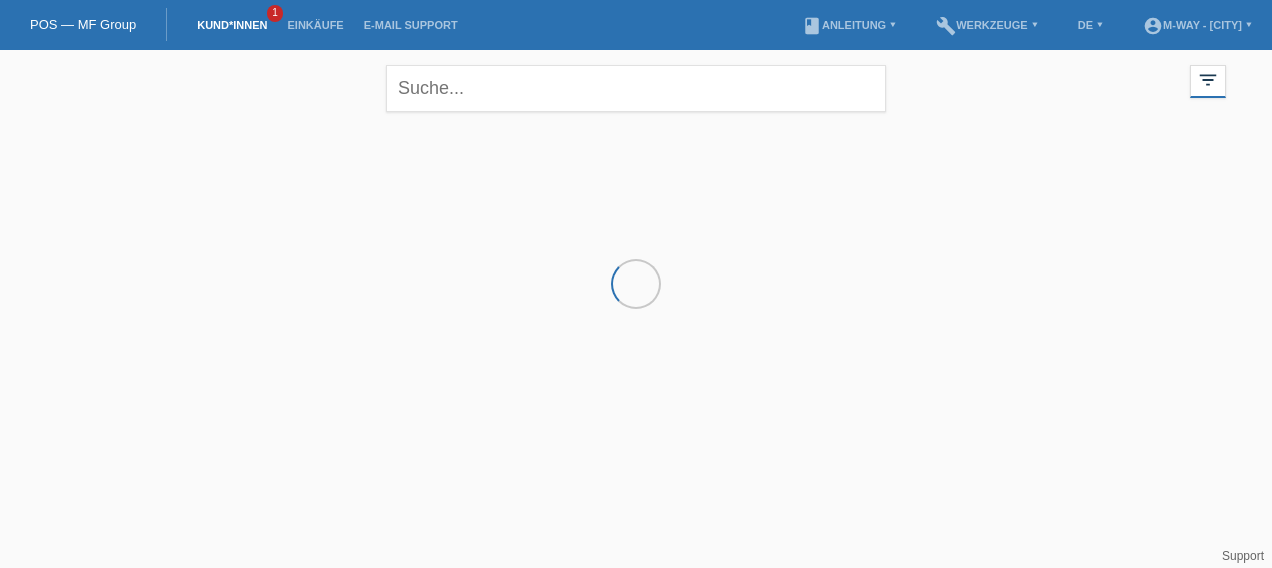 scroll, scrollTop: 0, scrollLeft: 0, axis: both 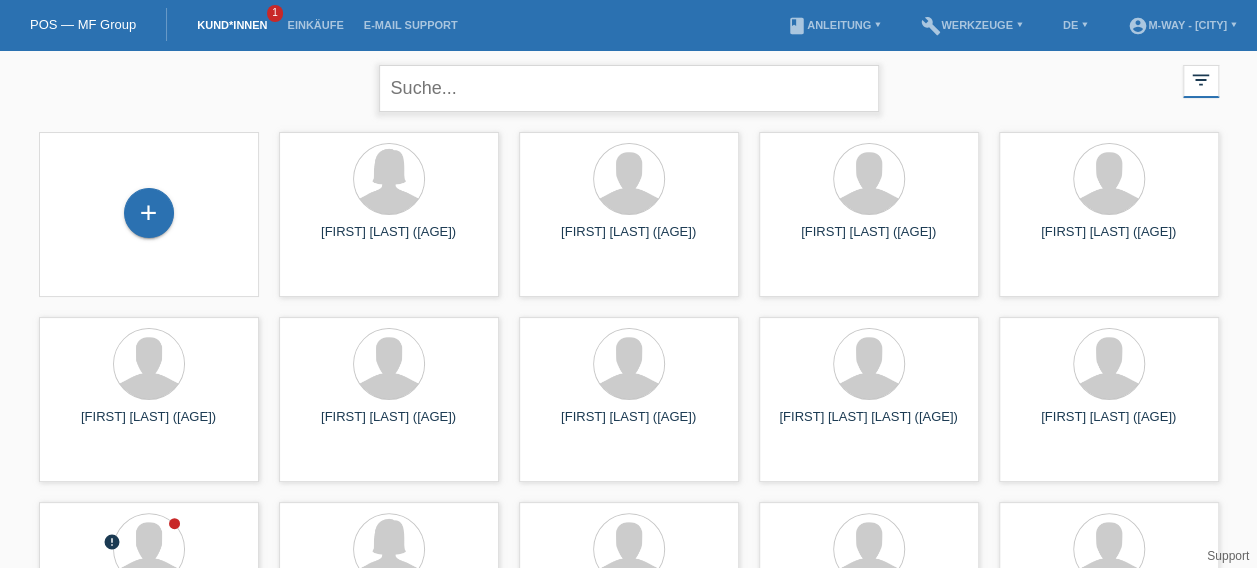 click at bounding box center [629, 88] 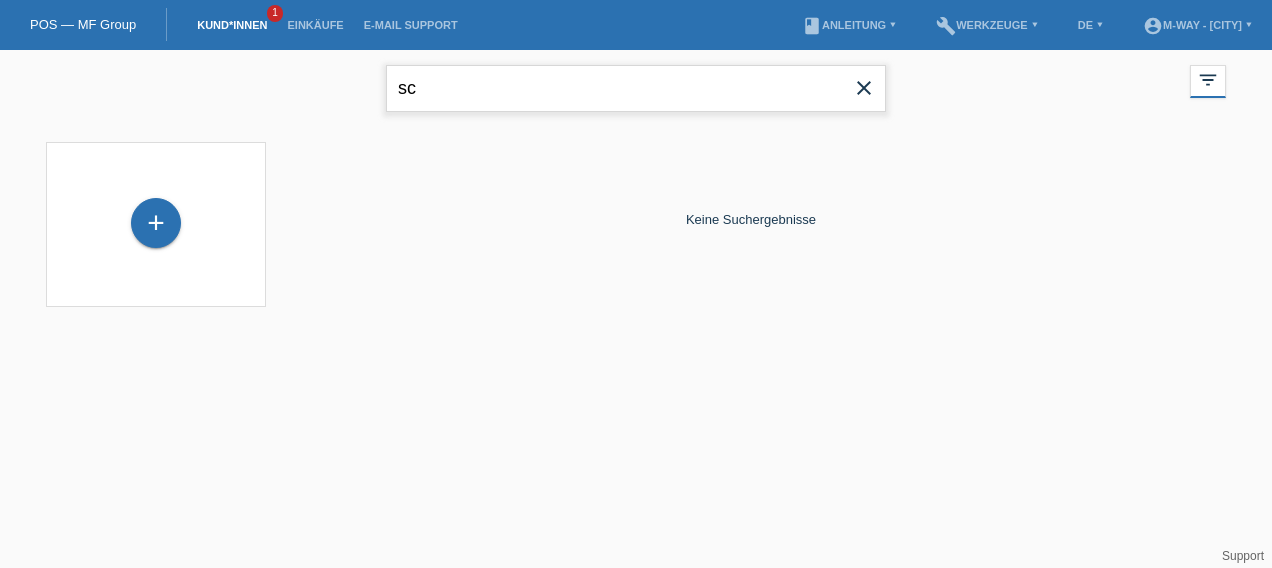 type on "s" 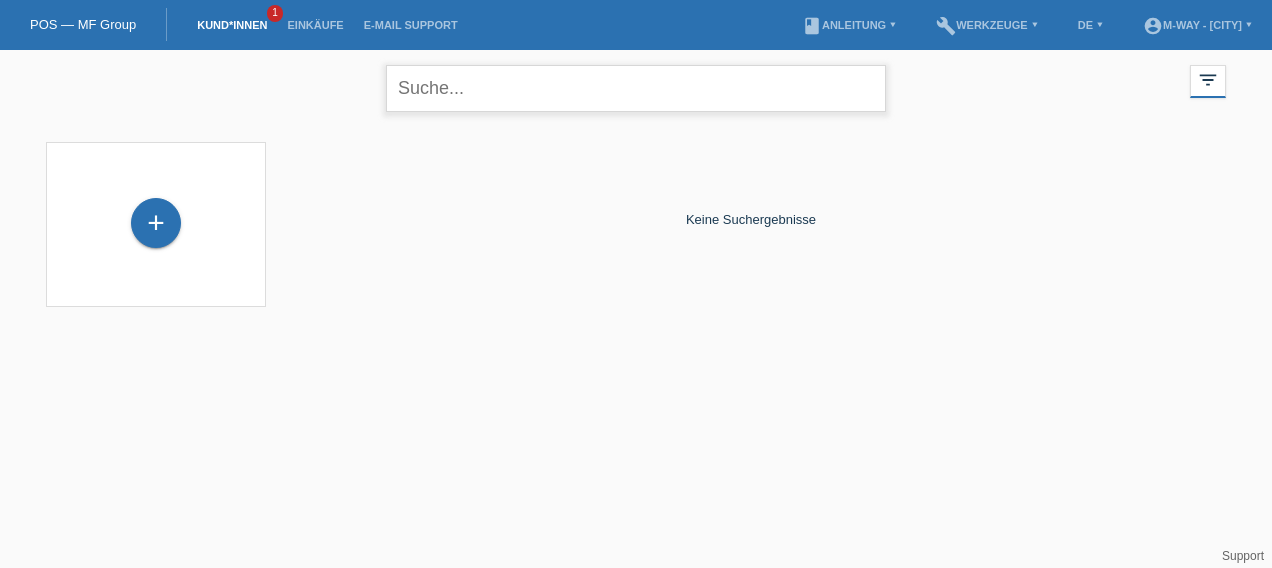 type 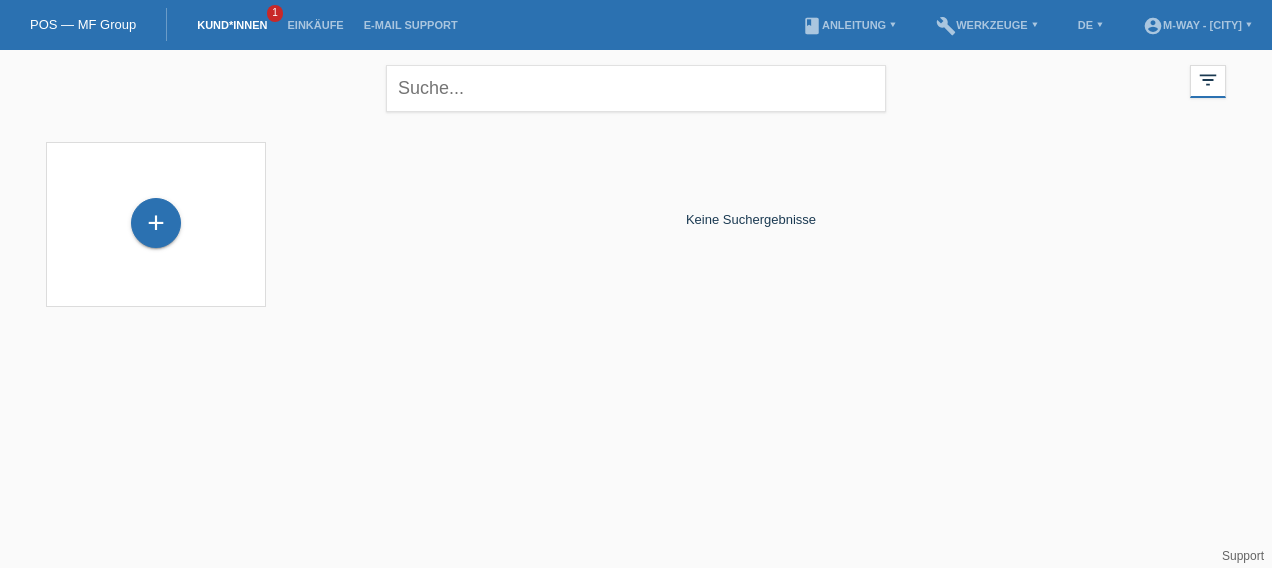 click on "Keine Suchergebnisse" at bounding box center [751, 219] 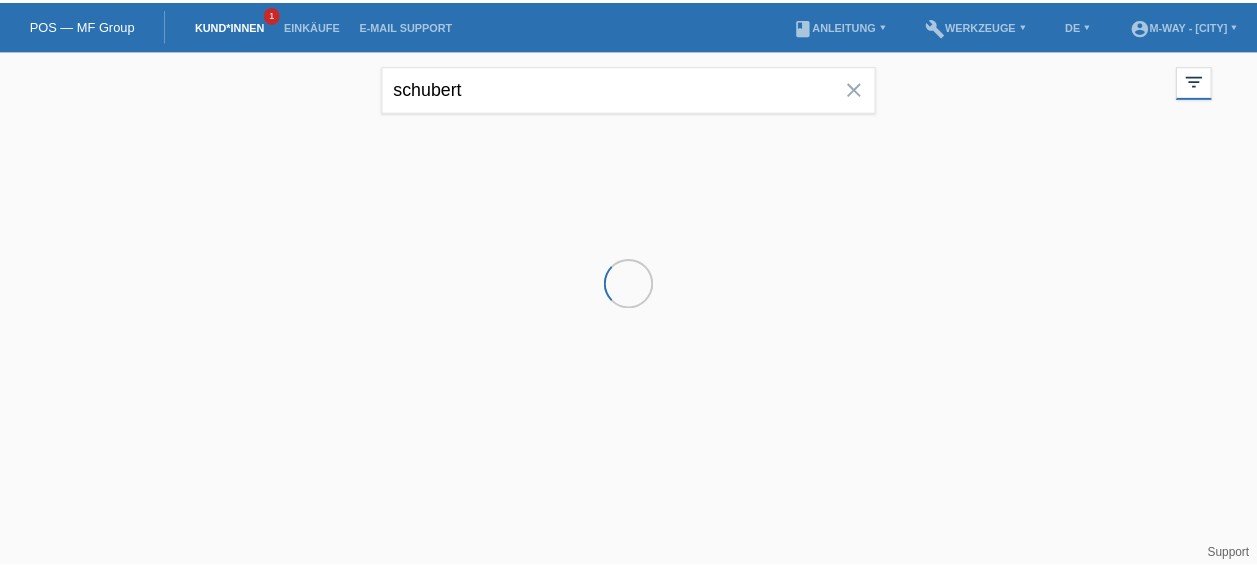 scroll, scrollTop: 0, scrollLeft: 0, axis: both 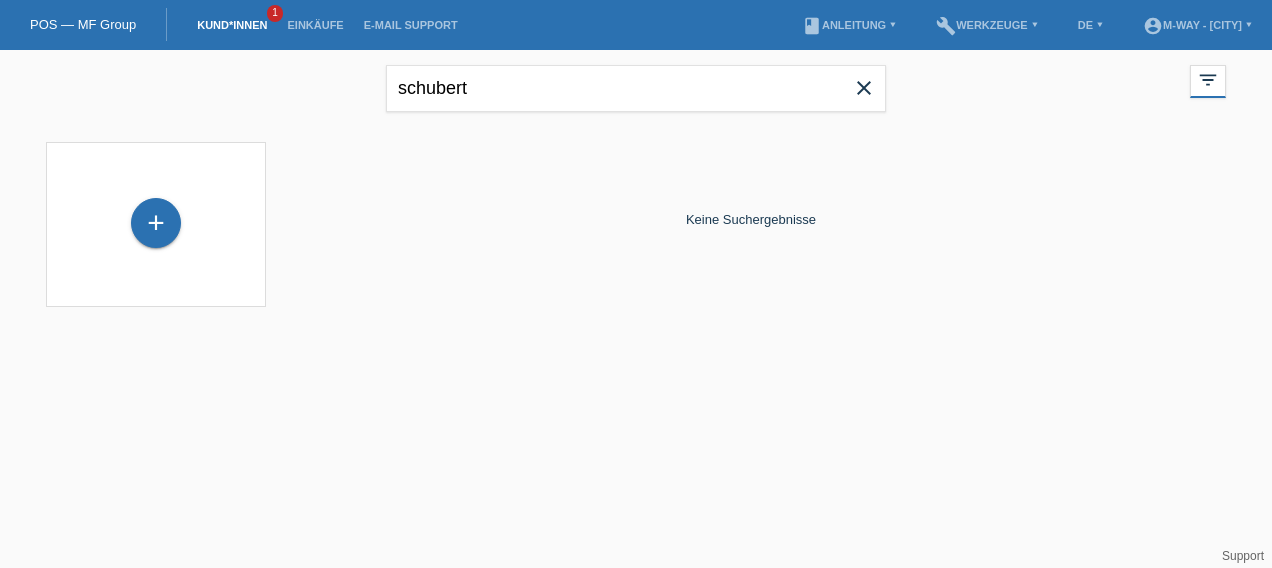 click on "close" at bounding box center (864, 90) 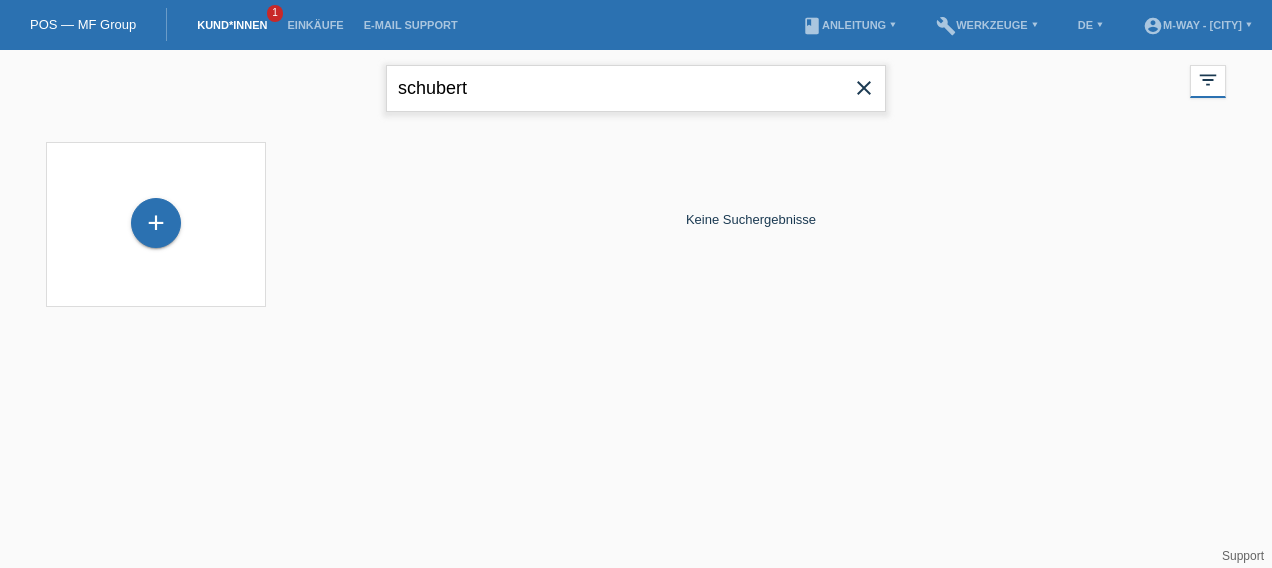 type 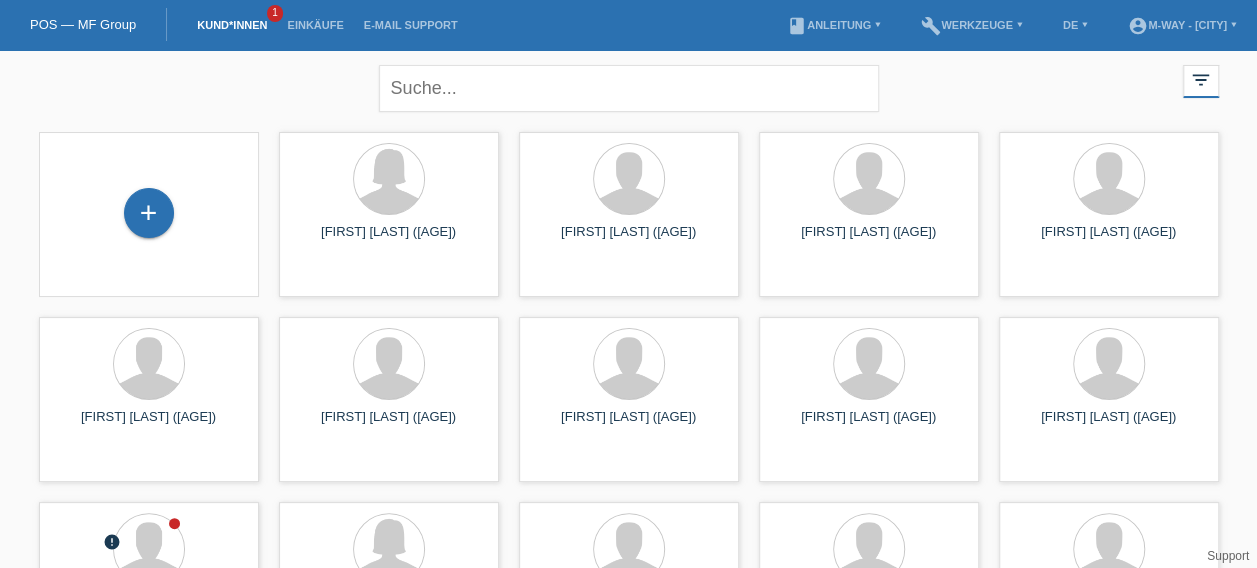 click on "POS — MF Group
Kund*innen
1
Einkäufe
E-Mail Support
menu
account_circle  m-way - Windisch ▾" at bounding box center [628, 3946] 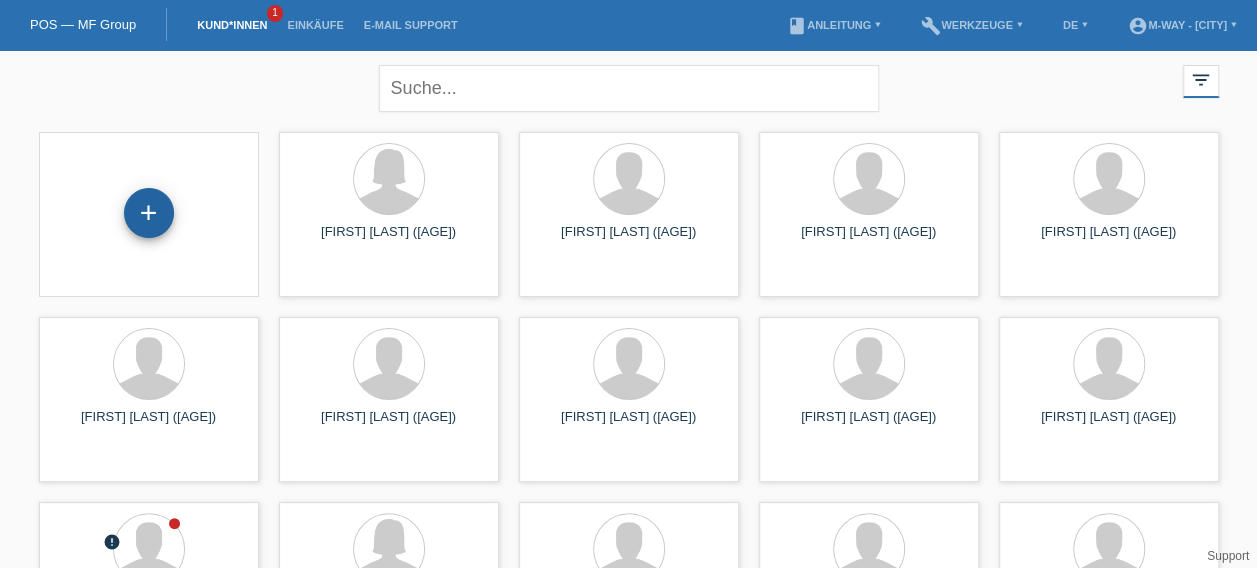 click on "+" at bounding box center [149, 213] 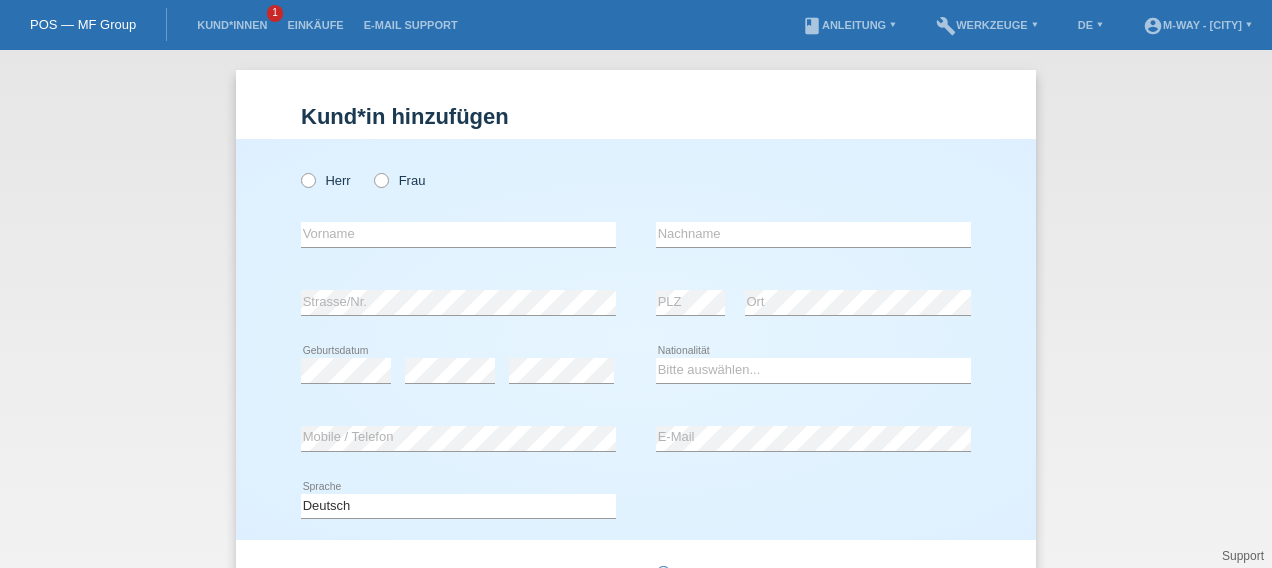 scroll, scrollTop: 0, scrollLeft: 0, axis: both 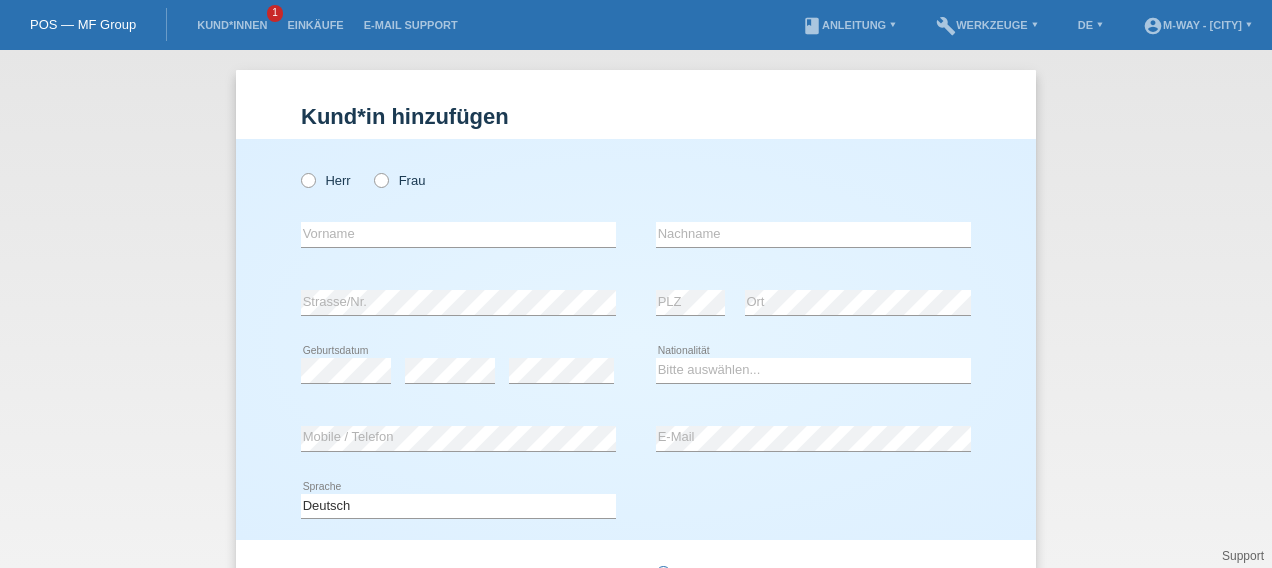 click on "Herr
Frau" at bounding box center (458, 180) 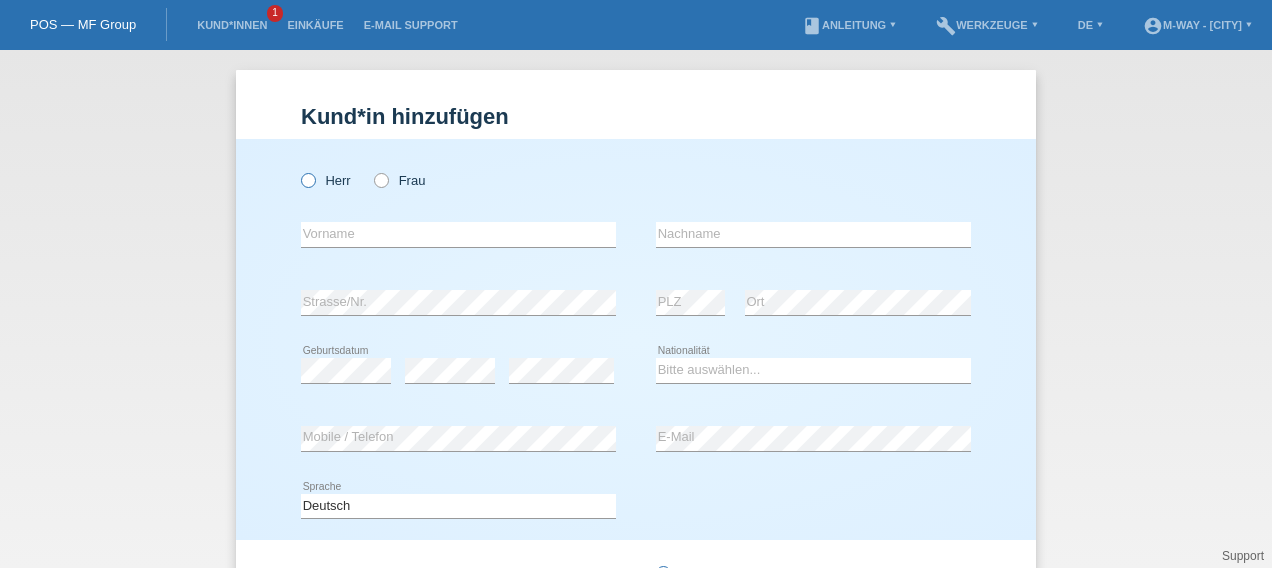 click at bounding box center [298, 170] 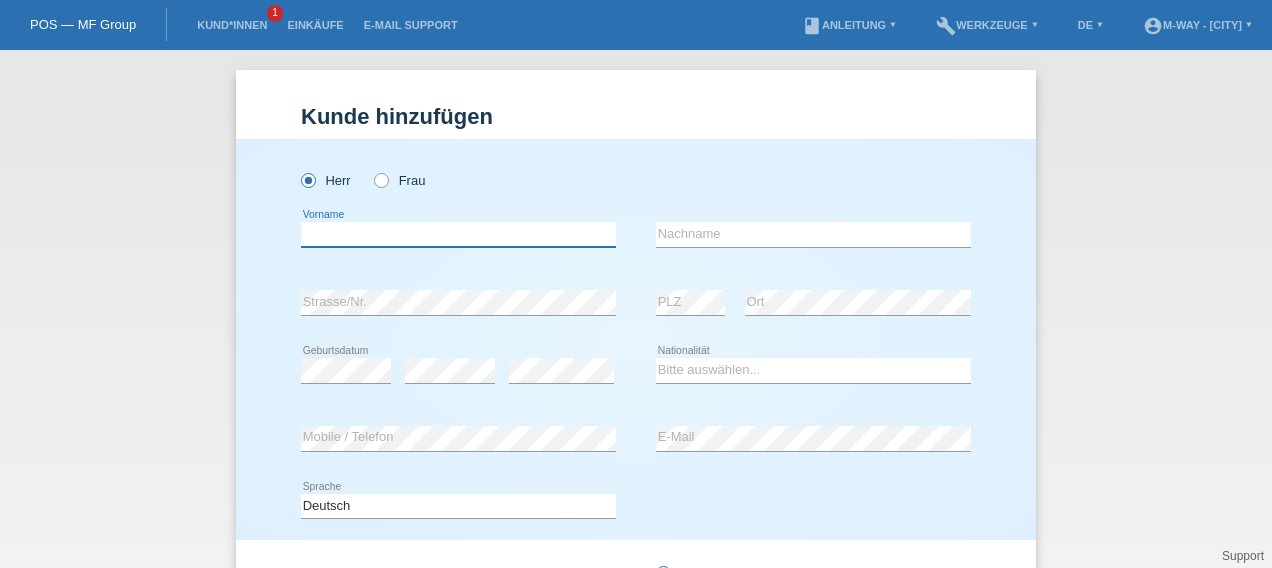 click at bounding box center [458, 234] 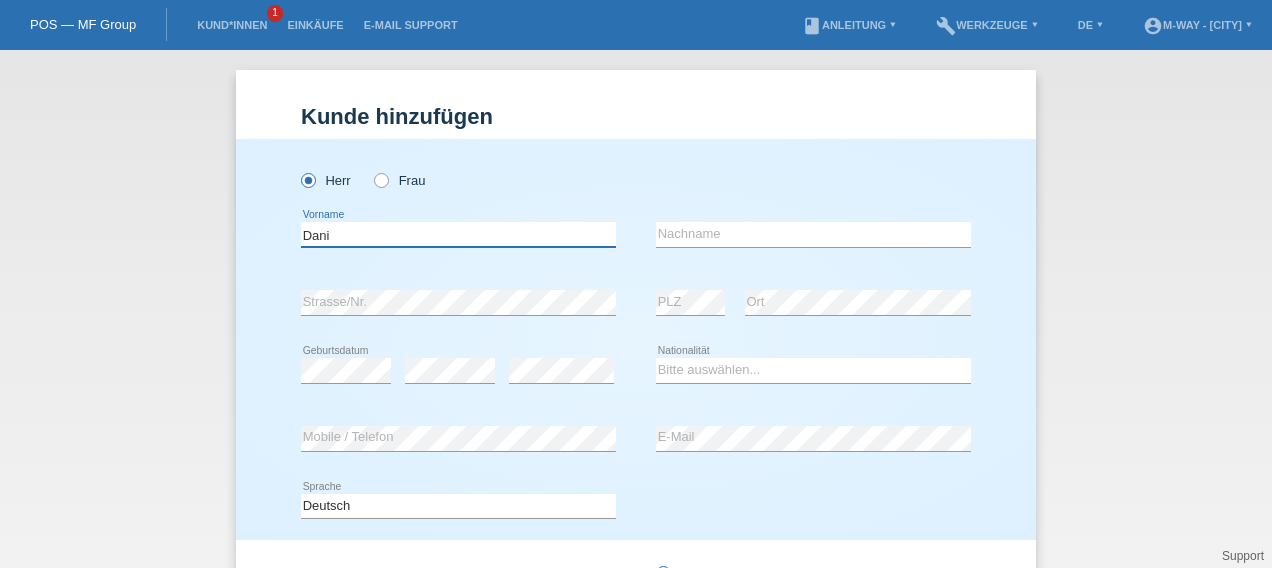 type on "Daniel" 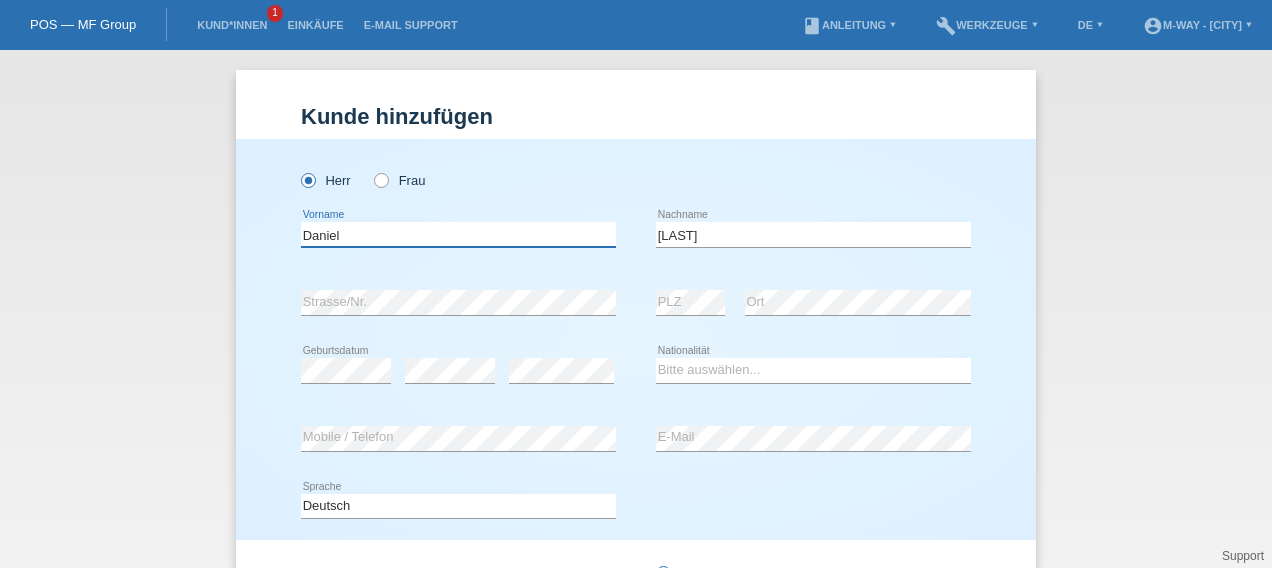 click on "Daniel" at bounding box center (458, 234) 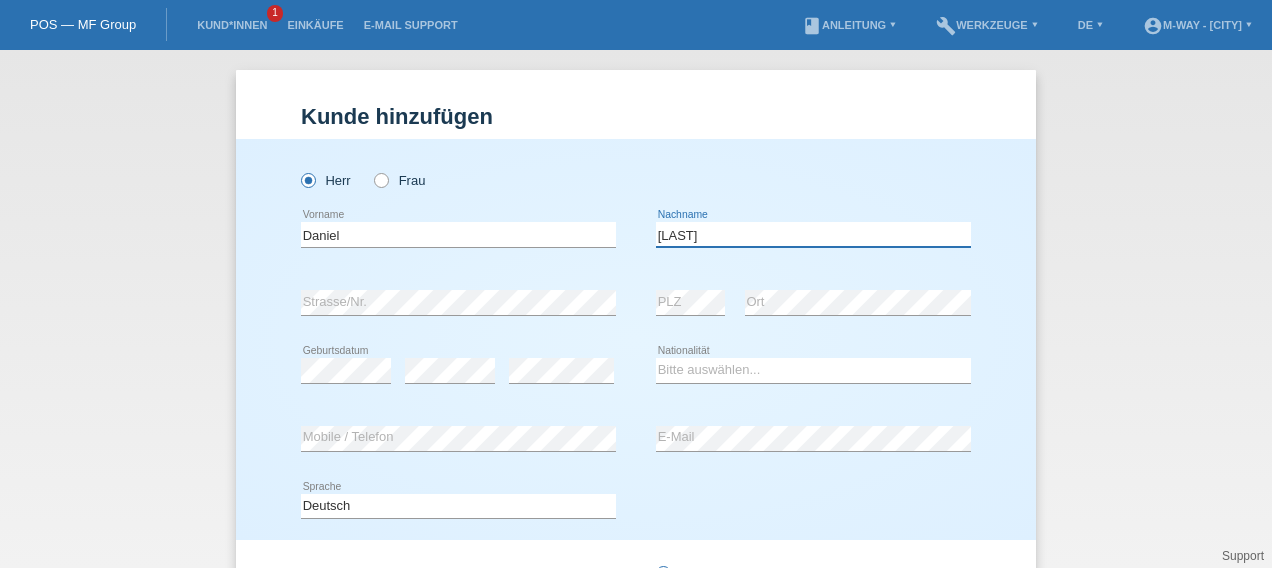 type on "[LAST]" 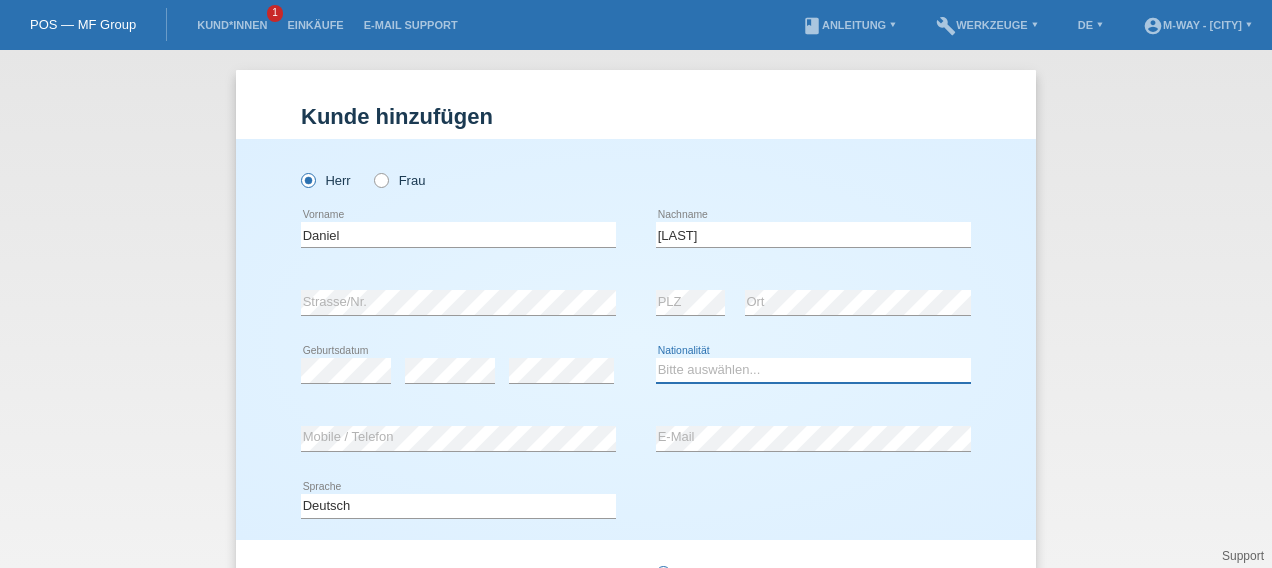 click on "Bitte auswählen...
Schweiz
Deutschland
Liechtenstein
Österreich
------------
Afghanistan
Ägypten
Åland
Albanien
Algerien" at bounding box center [813, 370] 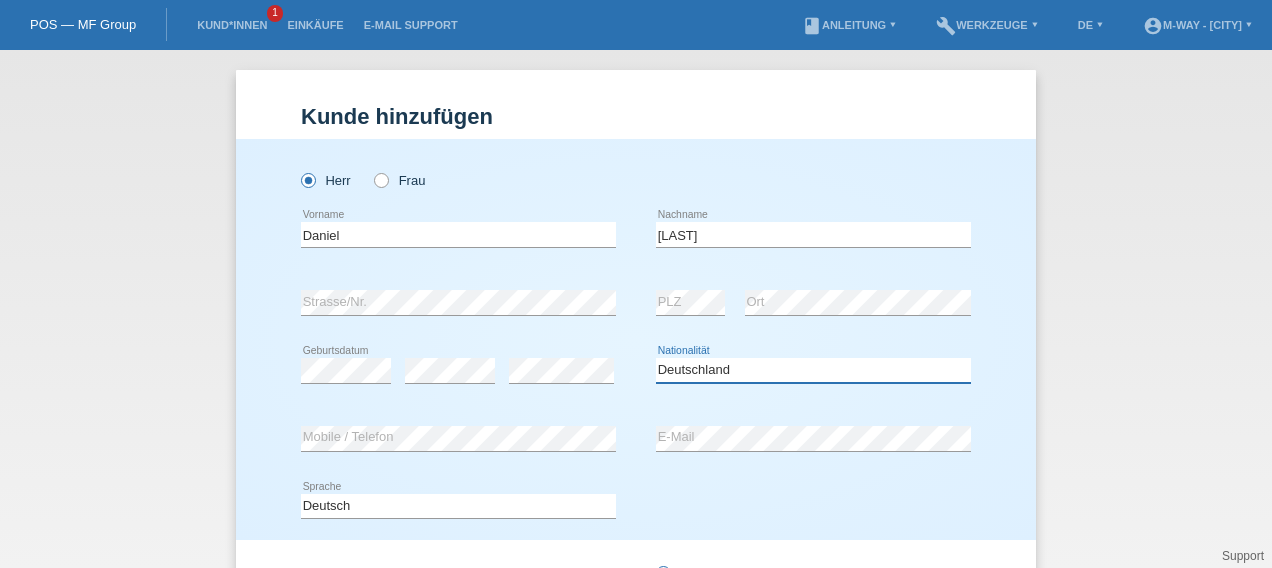 click on "Bitte auswählen...
Schweiz
Deutschland
Liechtenstein
Österreich
------------
Afghanistan
Ägypten
Åland
Albanien
Algerien" at bounding box center (813, 370) 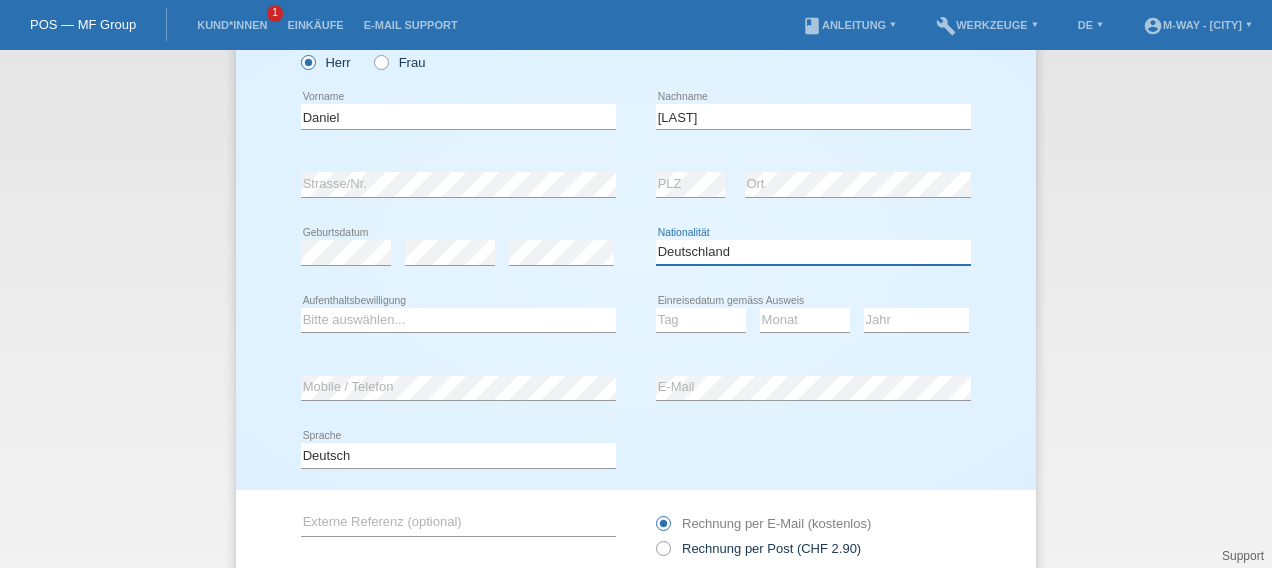 scroll, scrollTop: 121, scrollLeft: 0, axis: vertical 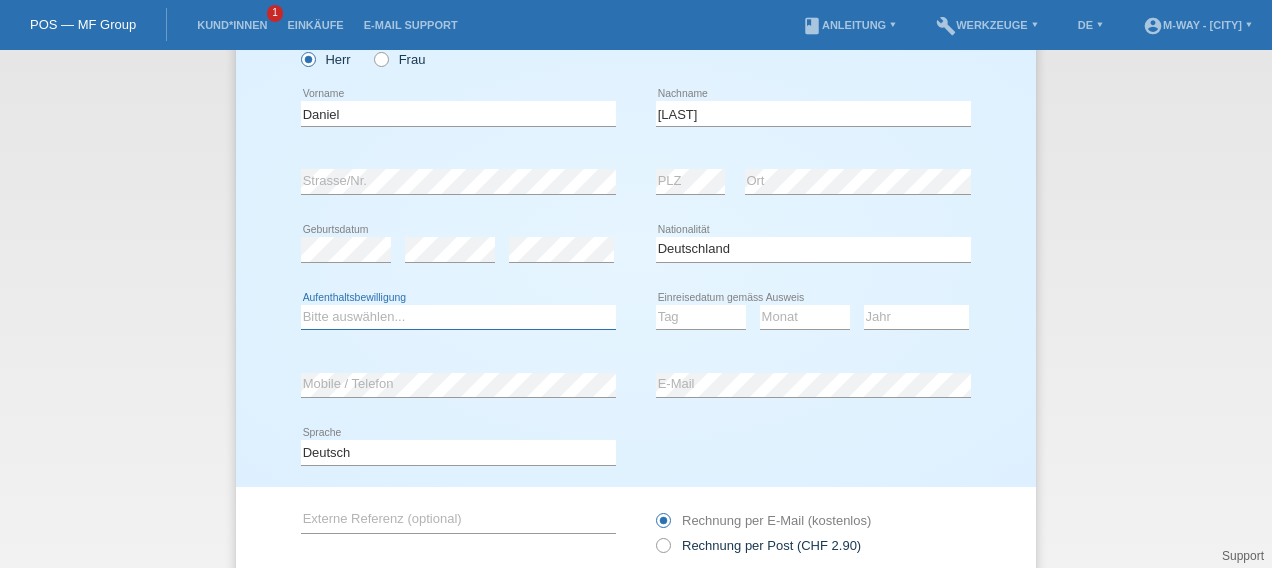 click on "Bitte auswählen...
C
B
B - Flüchtlingsstatus
Andere" at bounding box center (458, 317) 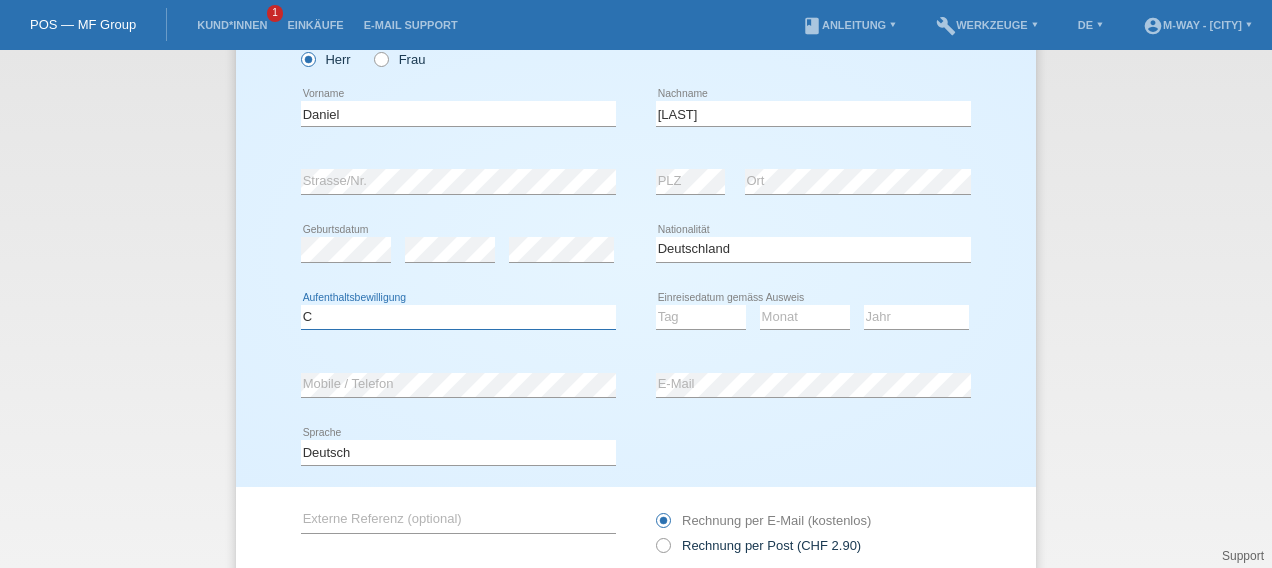 click on "Bitte auswählen...
C
B
B - Flüchtlingsstatus
Andere" at bounding box center (458, 317) 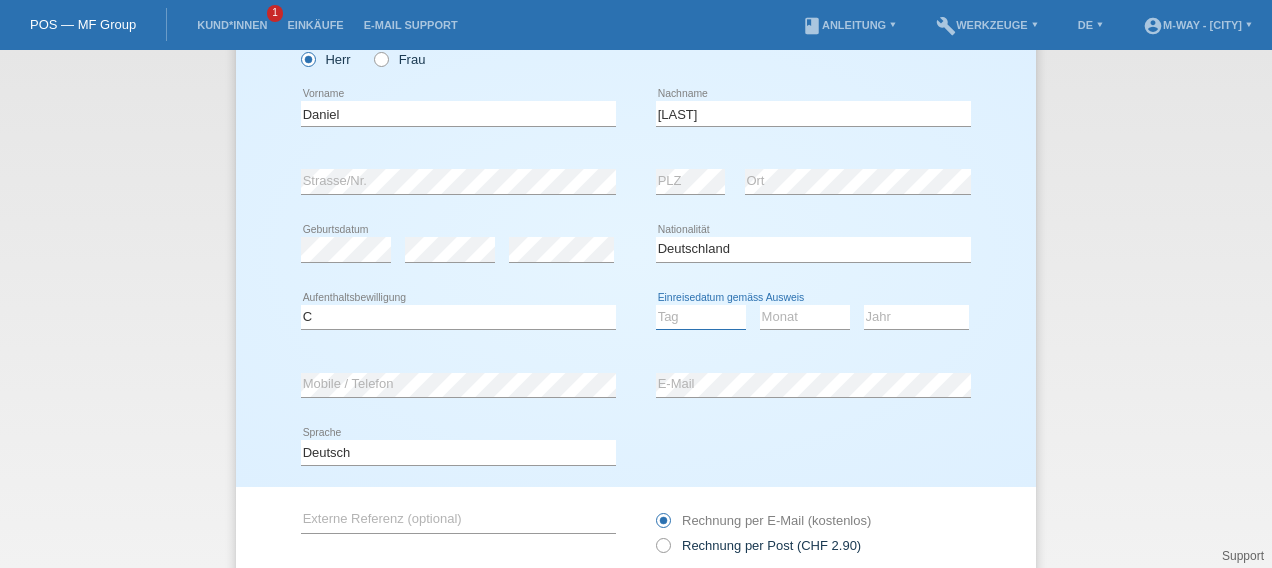 click on "Tag
01
02
03
04
05
06
07
08
09
10 11" at bounding box center (701, 317) 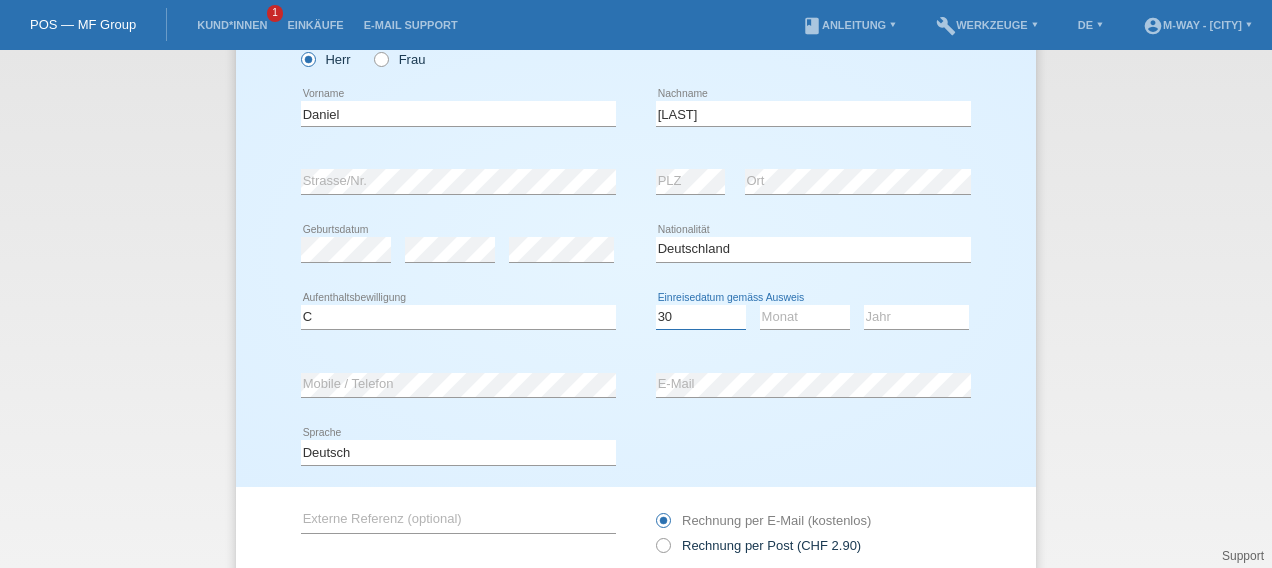 click on "Tag
01
02
03
04
05
06
07
08
09
10 11" at bounding box center [701, 317] 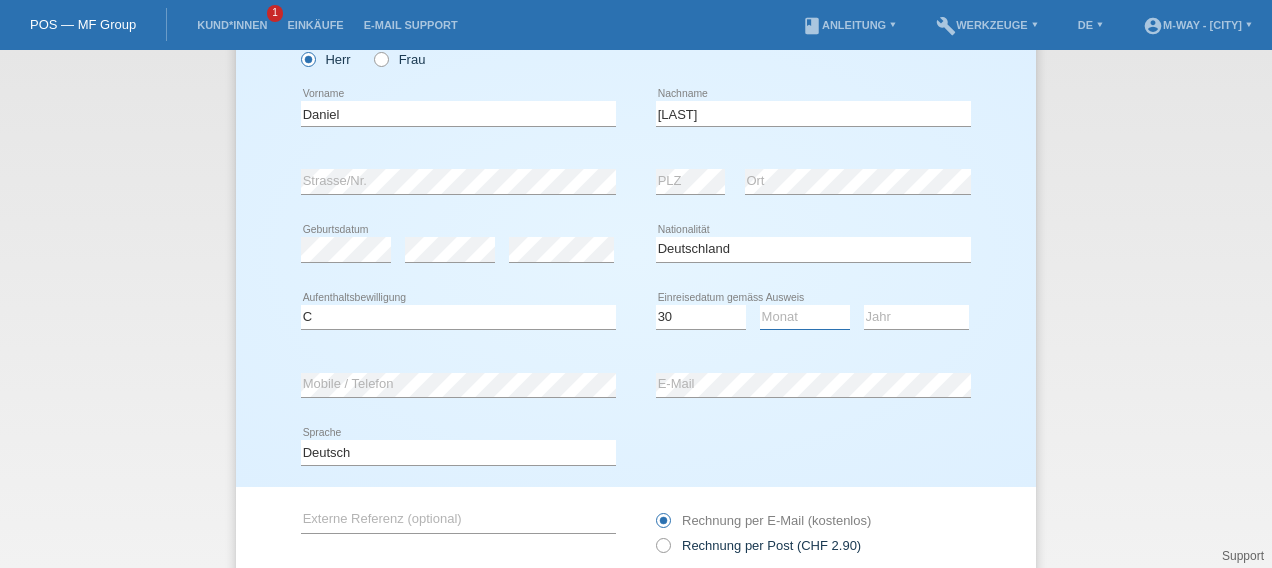 click on "Monat
01
02
03
04
05
06
07
08
09
10 11" at bounding box center (805, 317) 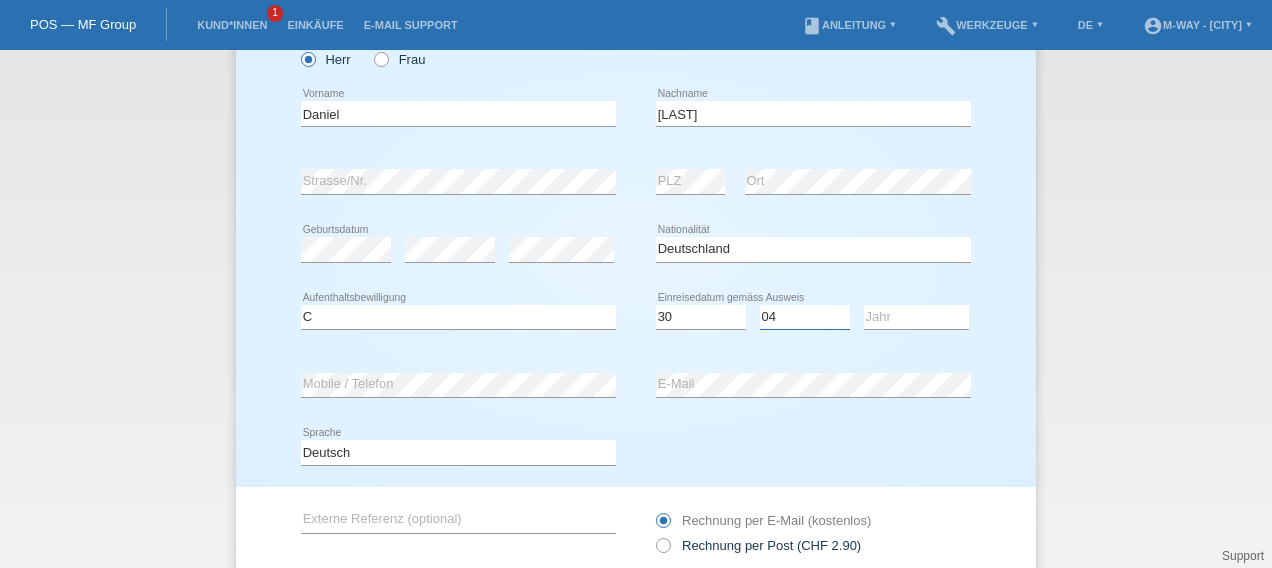 click on "Monat
01
02
03
04
05
06
07
08
09
10 11" at bounding box center [805, 317] 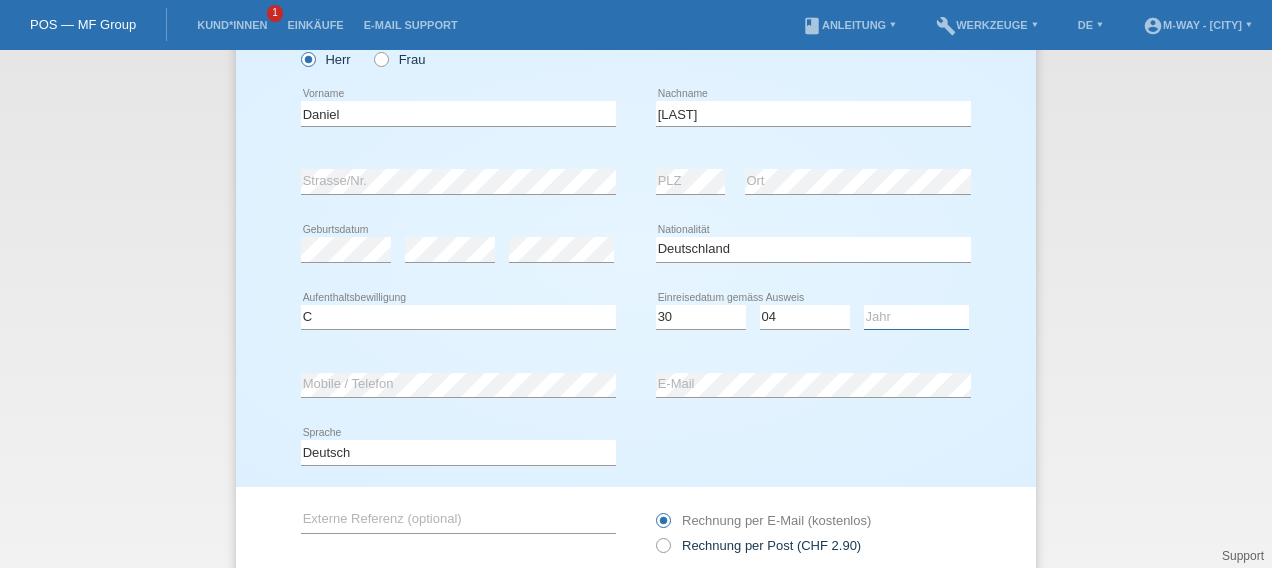 click on "Jahr
2025
2024
2023
2022
2021
2020
2019
2018
2017 2016 2015 2014 2013 2012 2011 2010 2009 2008 2007 2006 2005 2004 2003 2002 2001" at bounding box center [916, 317] 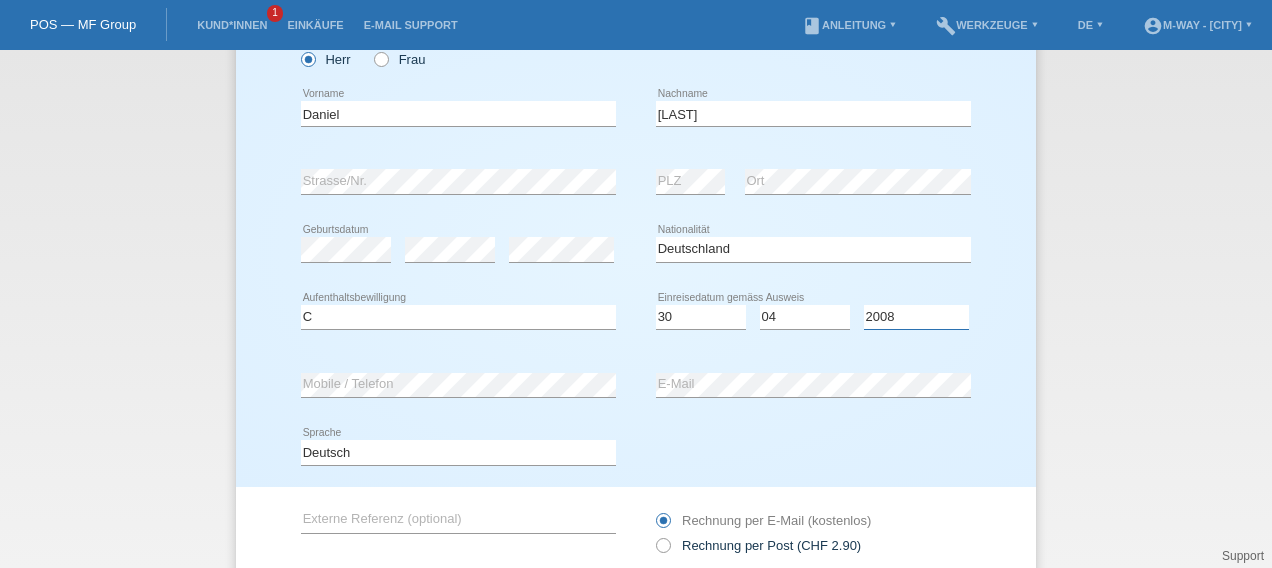 click on "Jahr
2025
2024
2023
2022
2021
2020
2019
2018
2017 2016 2015 2014 2013 2012 2011 2010 2009 2008 2007 2006 2005 2004 2003 2002 2001" at bounding box center (916, 317) 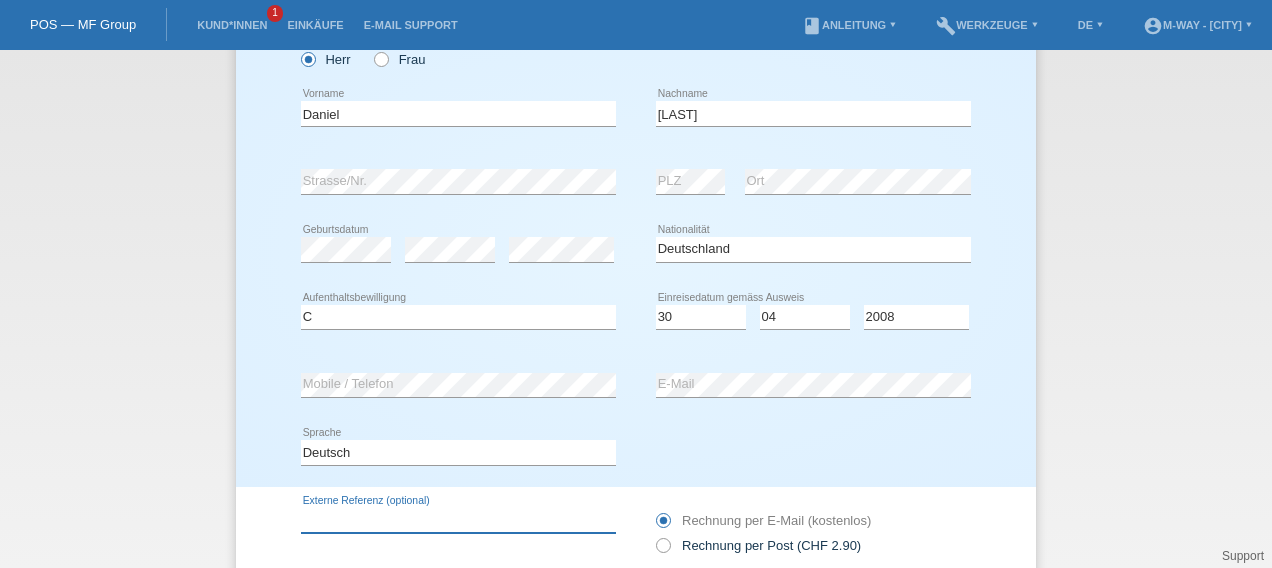 click at bounding box center (458, 520) 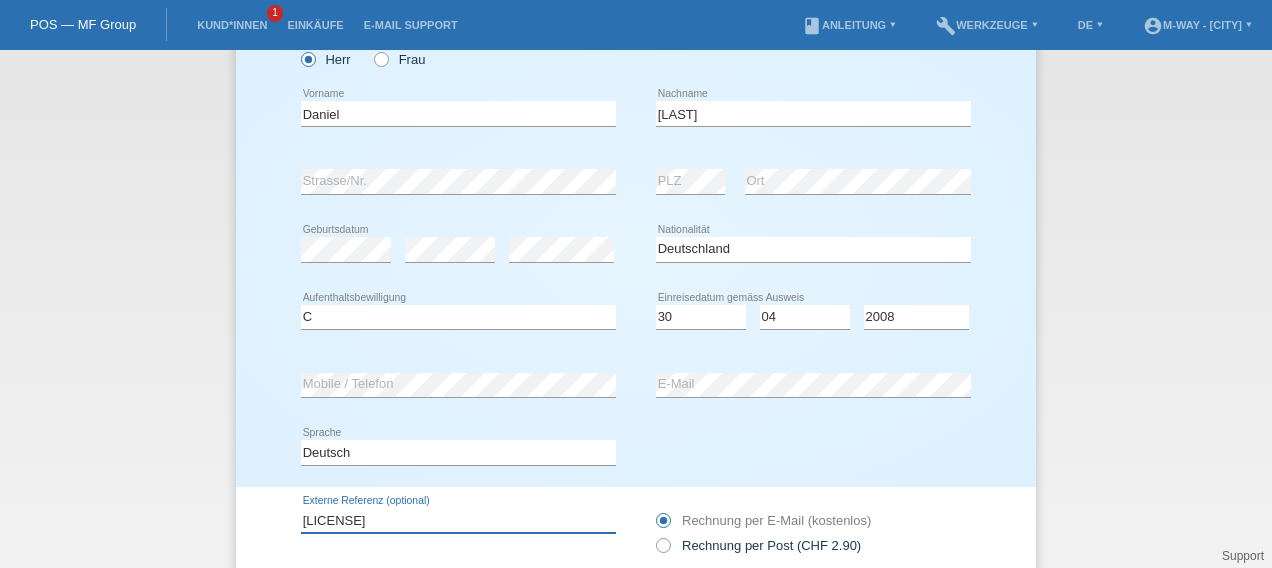 type on "MA2196368" 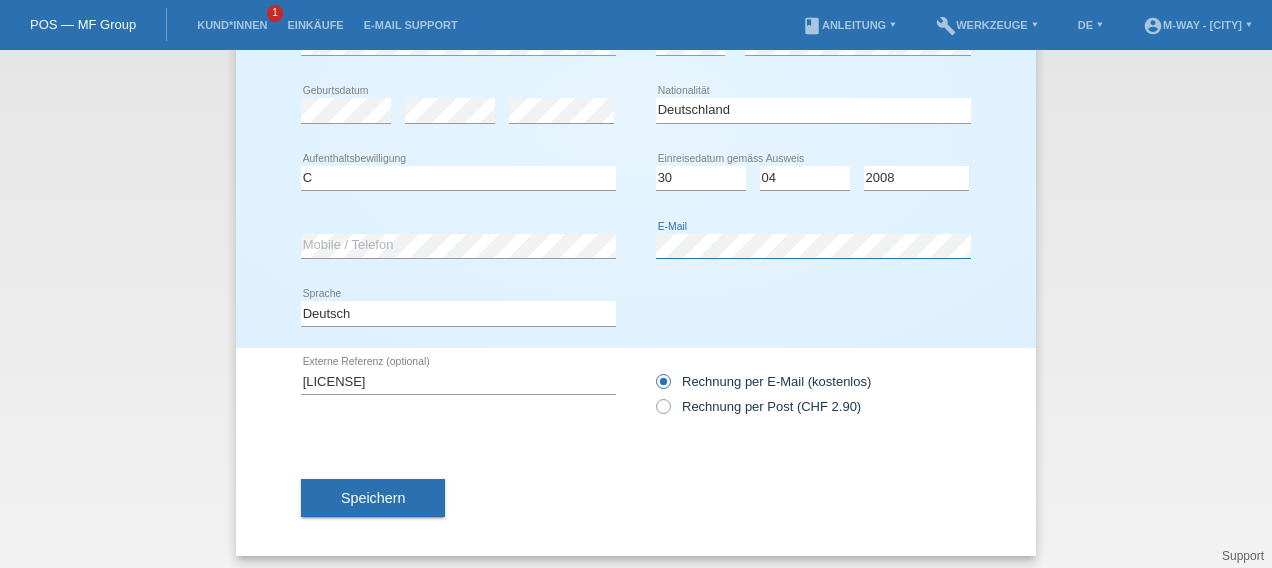 scroll, scrollTop: 261, scrollLeft: 0, axis: vertical 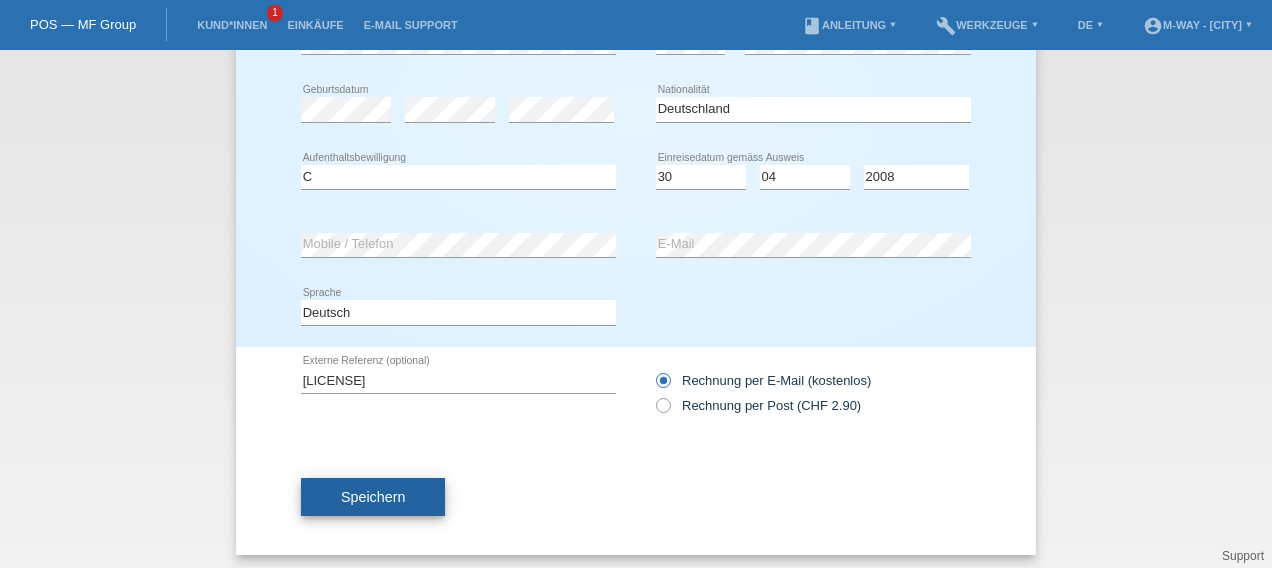 click on "Speichern" at bounding box center [373, 497] 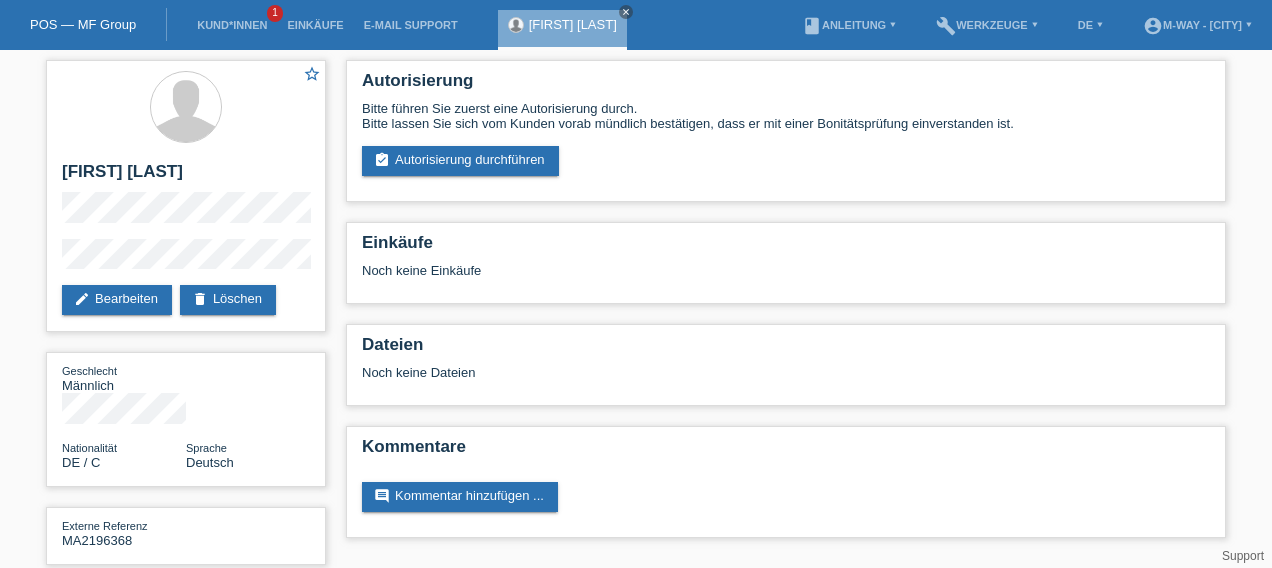 scroll, scrollTop: 0, scrollLeft: 0, axis: both 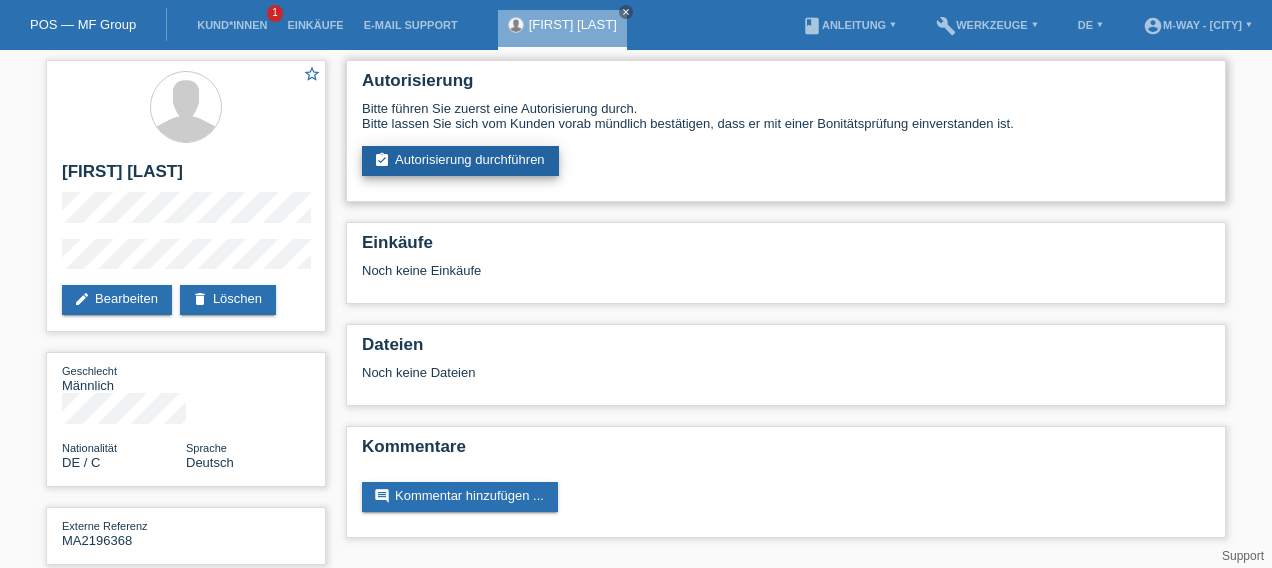 click on "assignment_turned_in  Autorisierung durchführen" at bounding box center [460, 161] 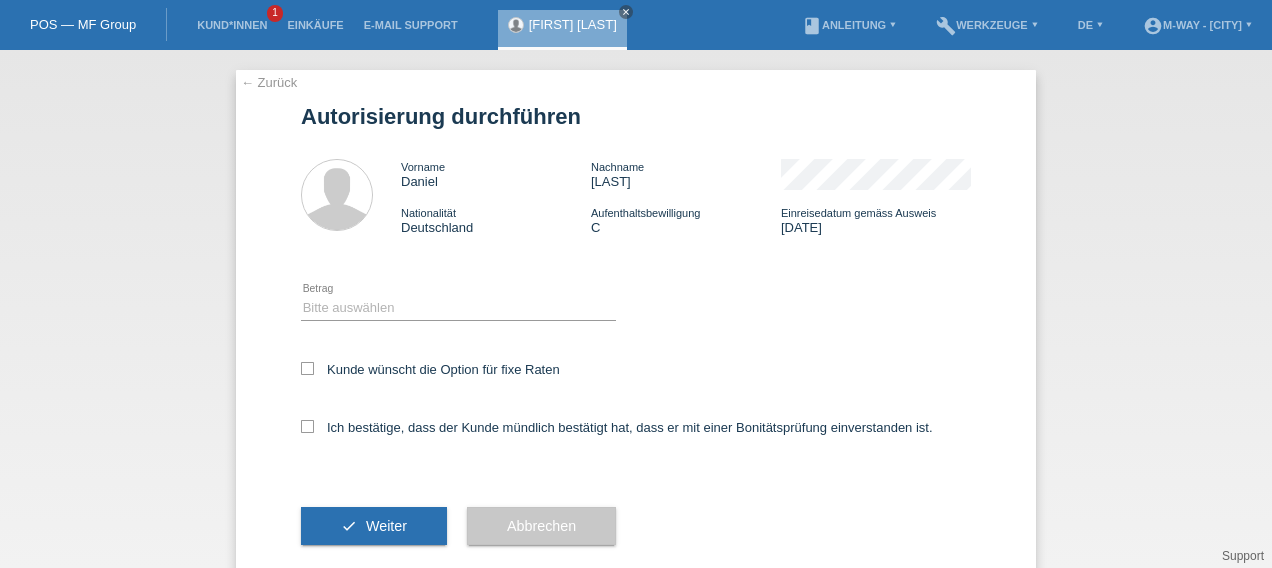 scroll, scrollTop: 0, scrollLeft: 0, axis: both 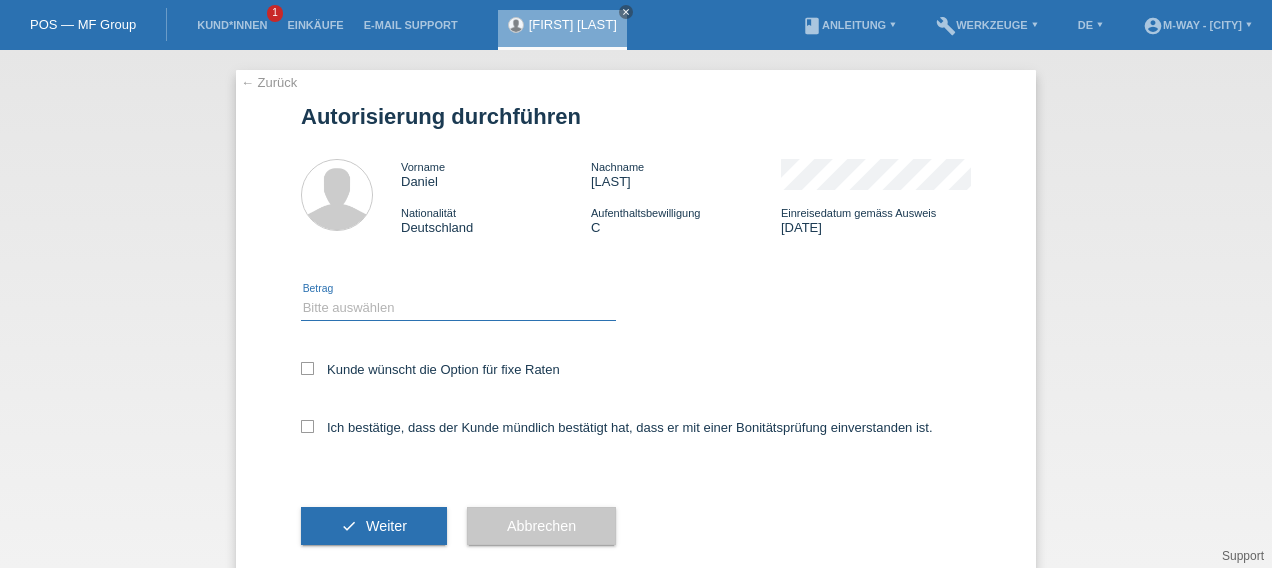 click on "Bitte auswählen
CHF 1.00 - CHF 499.00
CHF 500.00 - CHF 1'999.00
CHF 2'000.00 - CHF 15'000.00" at bounding box center (458, 308) 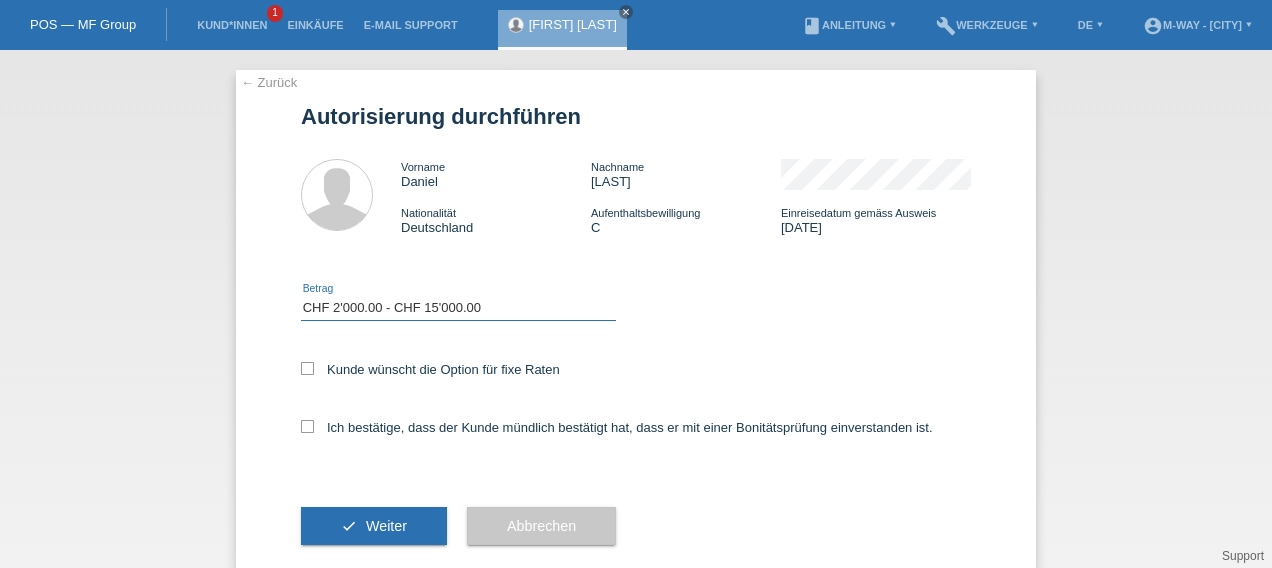click on "Bitte auswählen
CHF 1.00 - CHF 499.00
CHF 500.00 - CHF 1'999.00
CHF 2'000.00 - CHF 15'000.00" at bounding box center (458, 308) 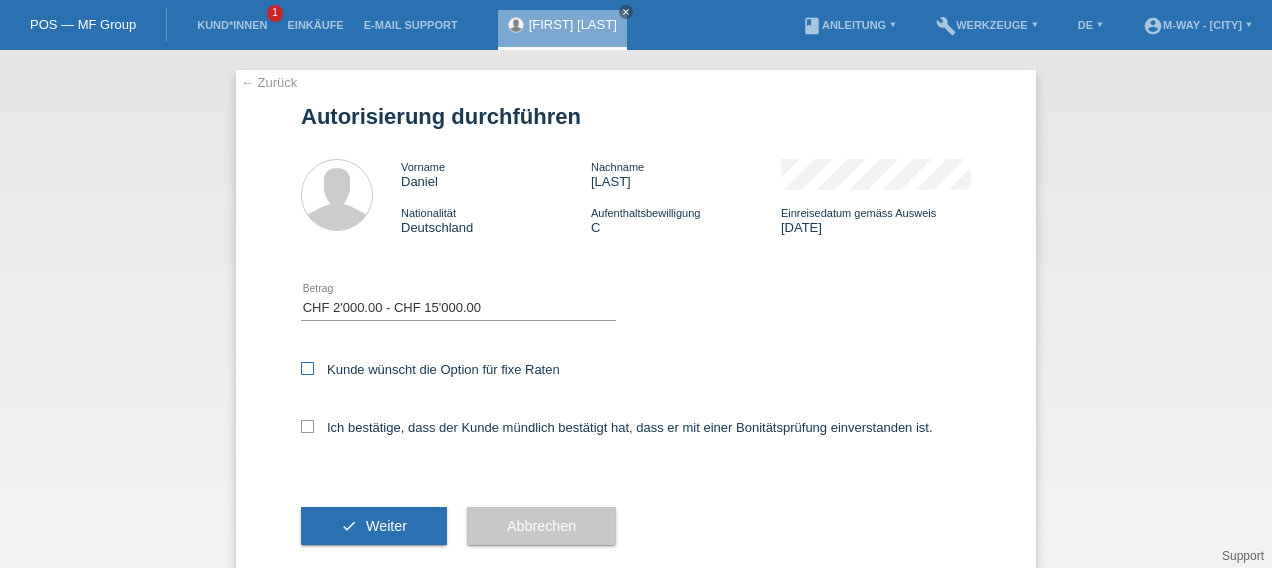 click at bounding box center (307, 368) 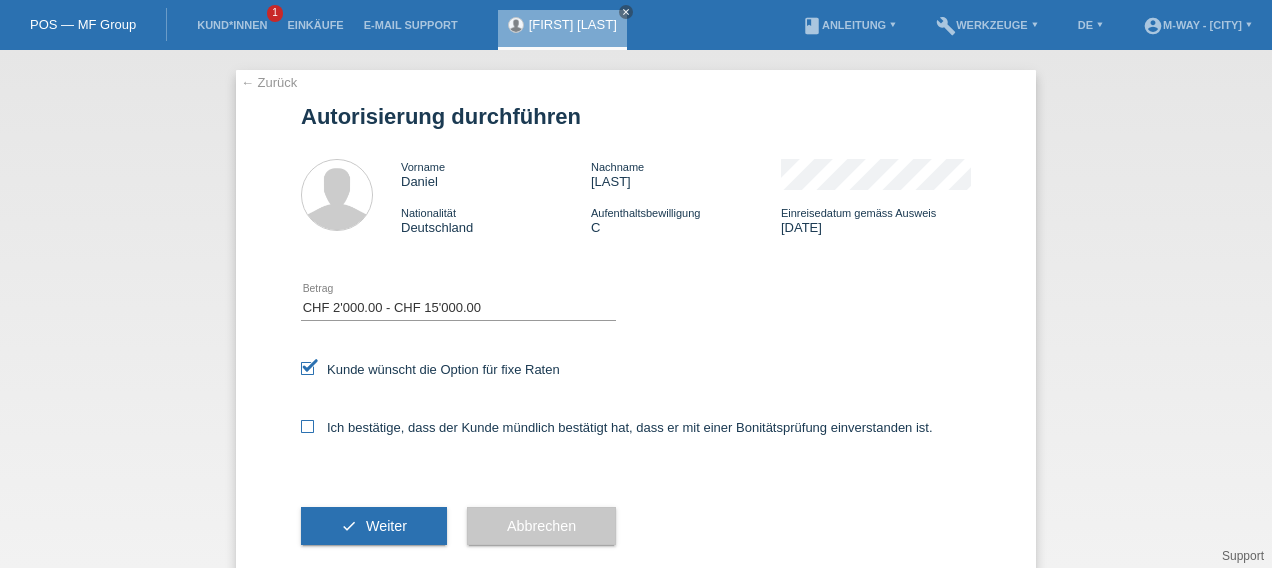 click at bounding box center [307, 426] 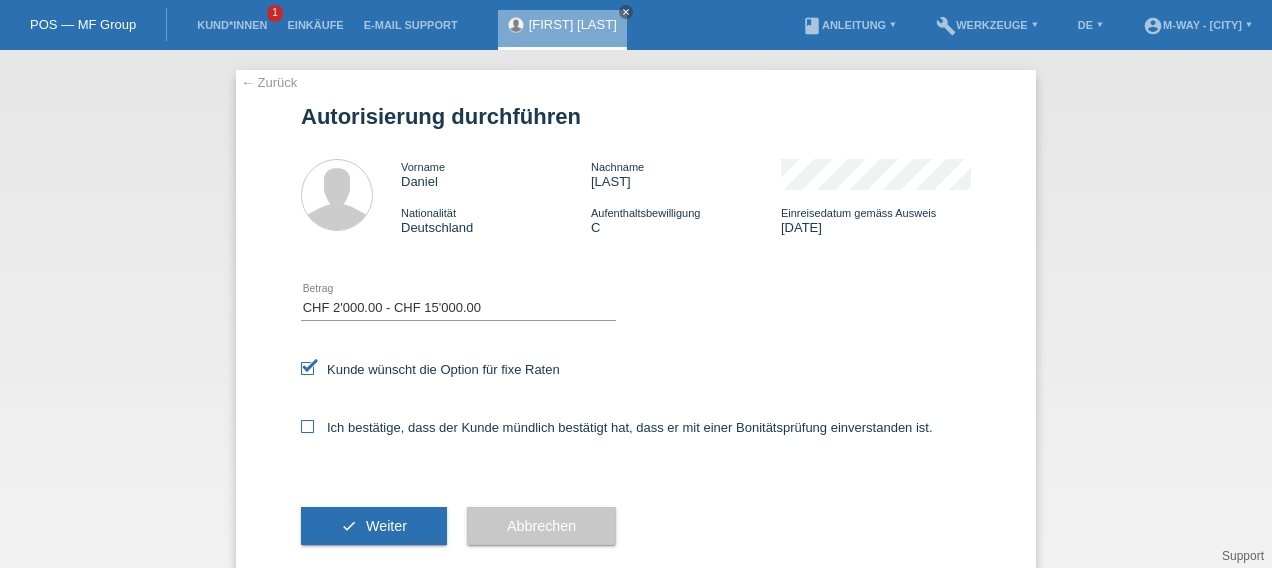 click on "Ich bestätige, dass der Kunde mündlich bestätigt hat, dass er mit einer Bonitätsprüfung einverstanden ist." at bounding box center (307, 426) 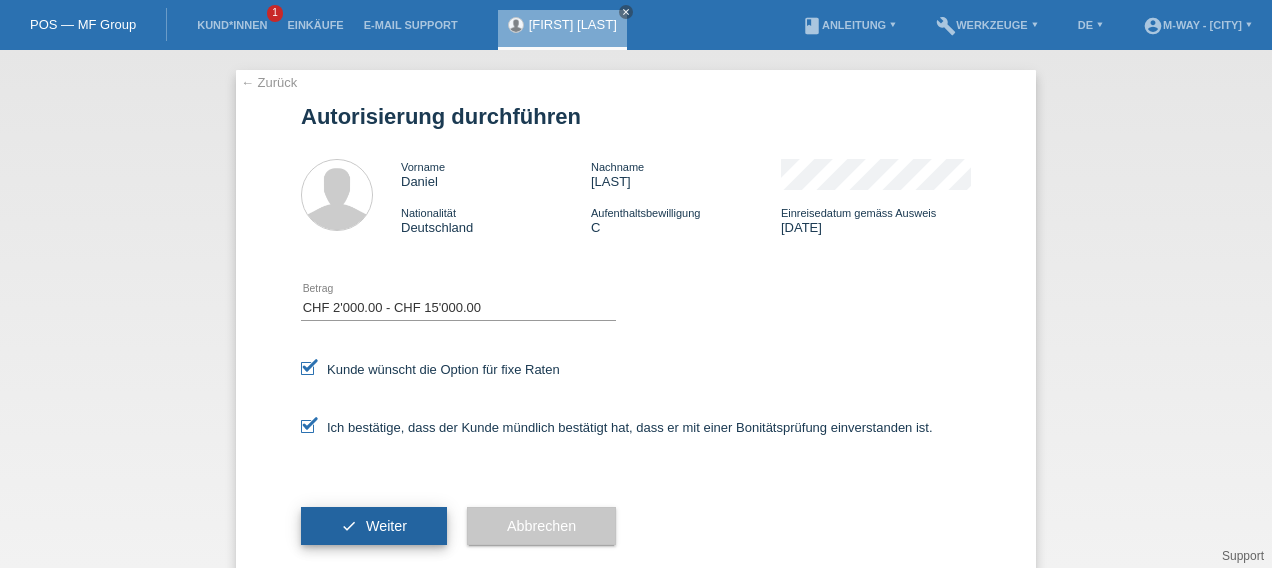 click on "Weiter" at bounding box center [386, 526] 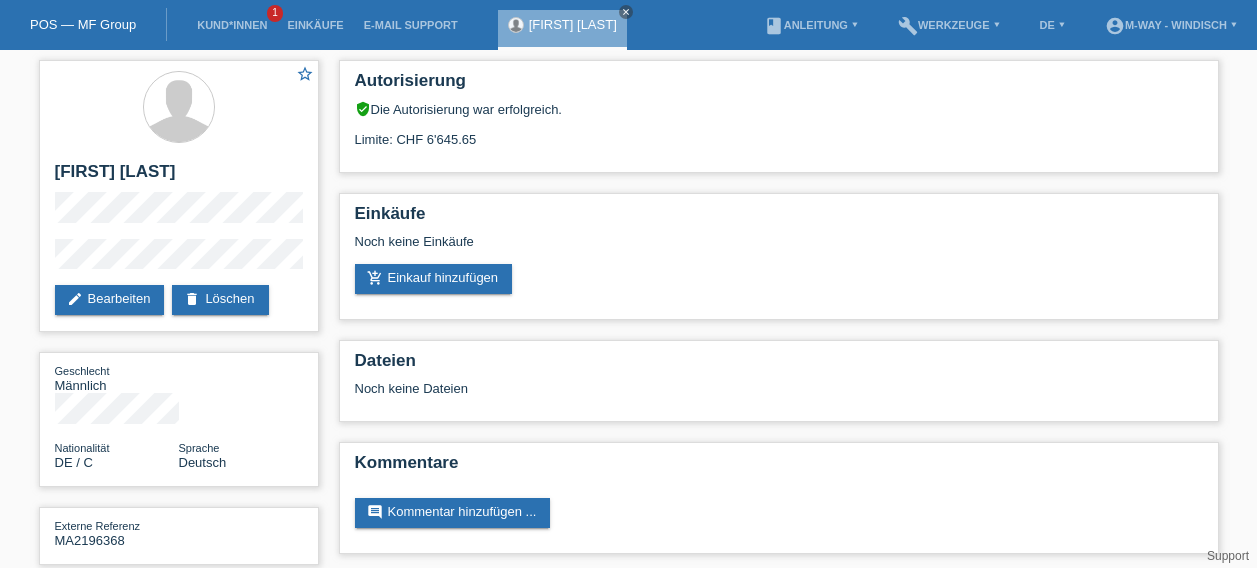scroll, scrollTop: 0, scrollLeft: 0, axis: both 